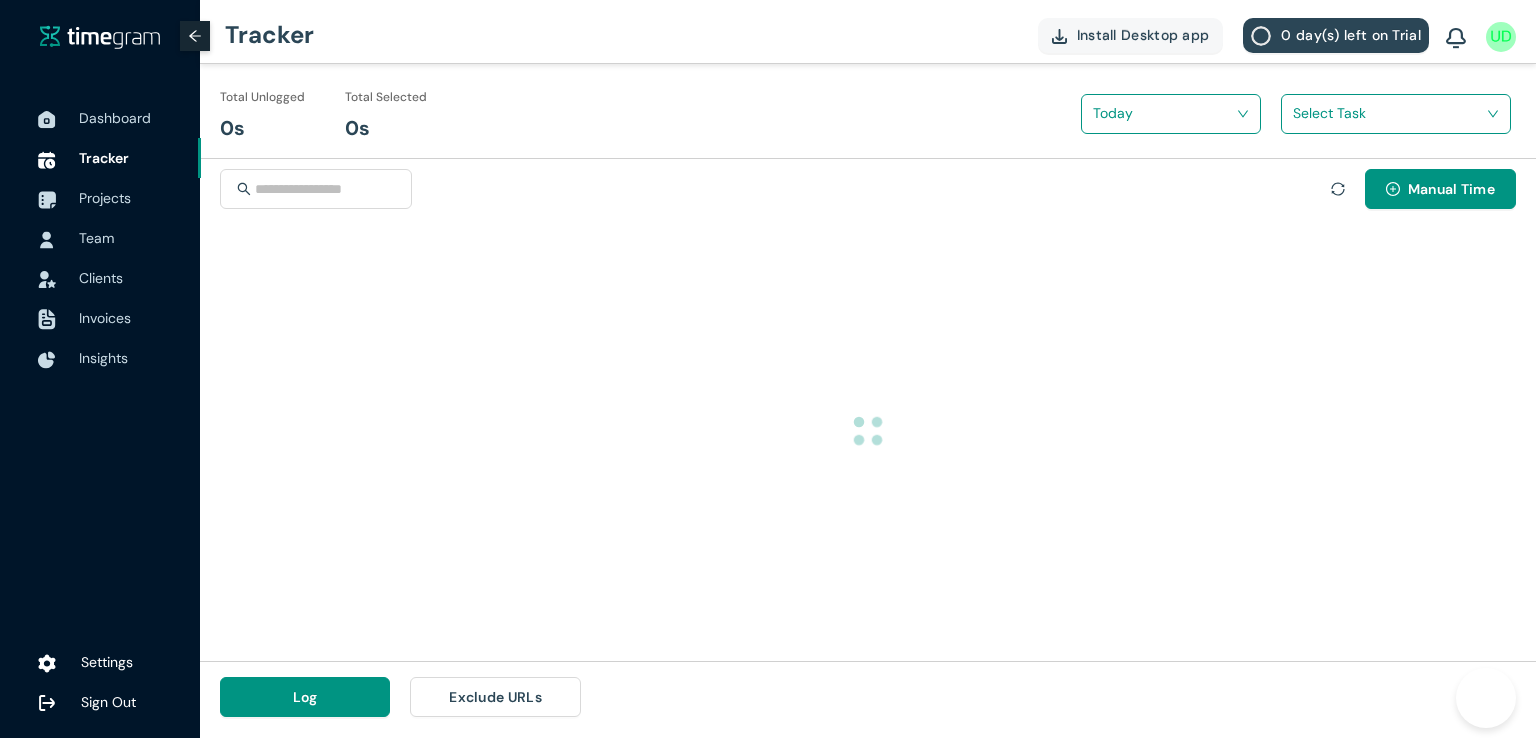 scroll, scrollTop: 0, scrollLeft: 0, axis: both 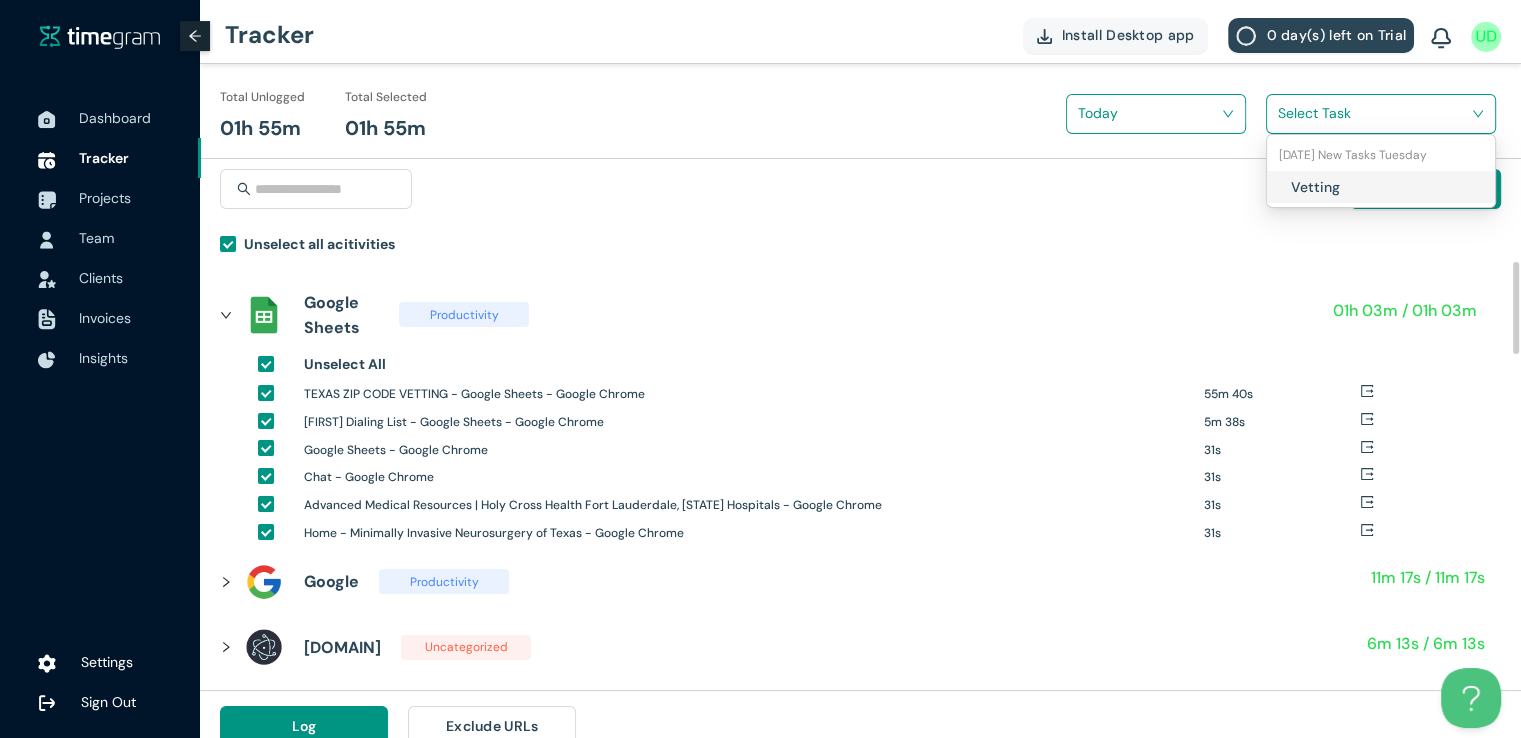 click at bounding box center (1374, 113) 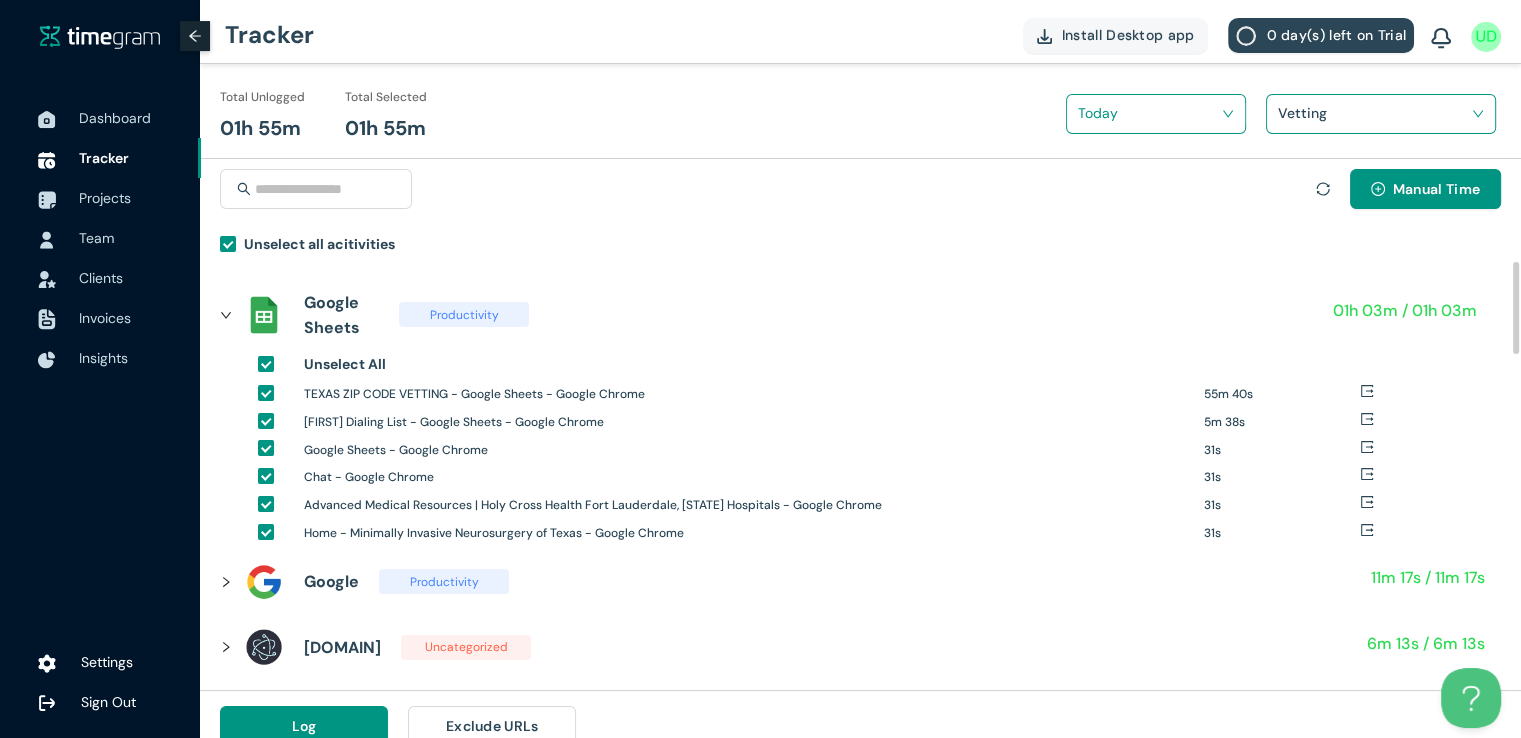 scroll, scrollTop: 23, scrollLeft: 0, axis: vertical 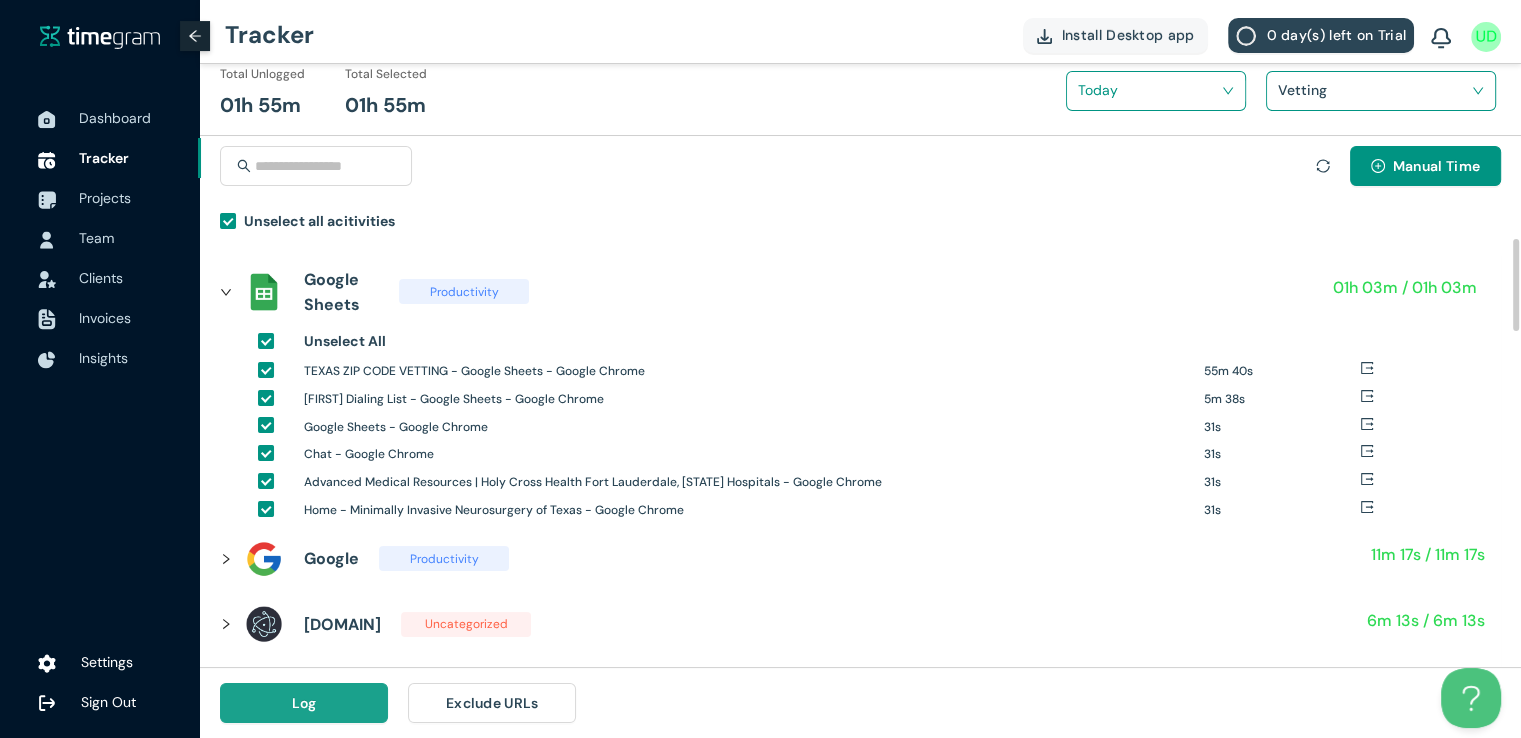 click on "Log" at bounding box center [304, 703] 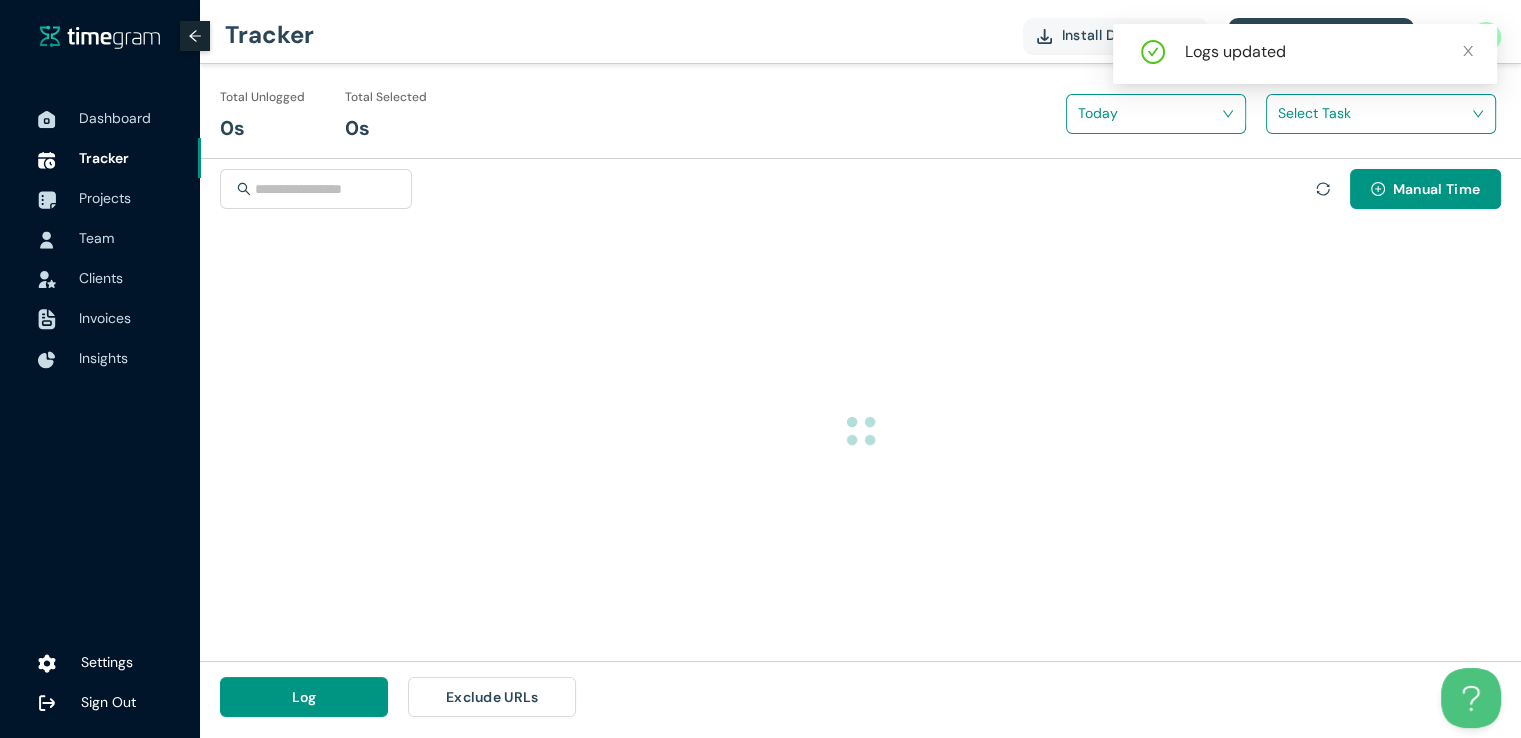 scroll, scrollTop: 0, scrollLeft: 0, axis: both 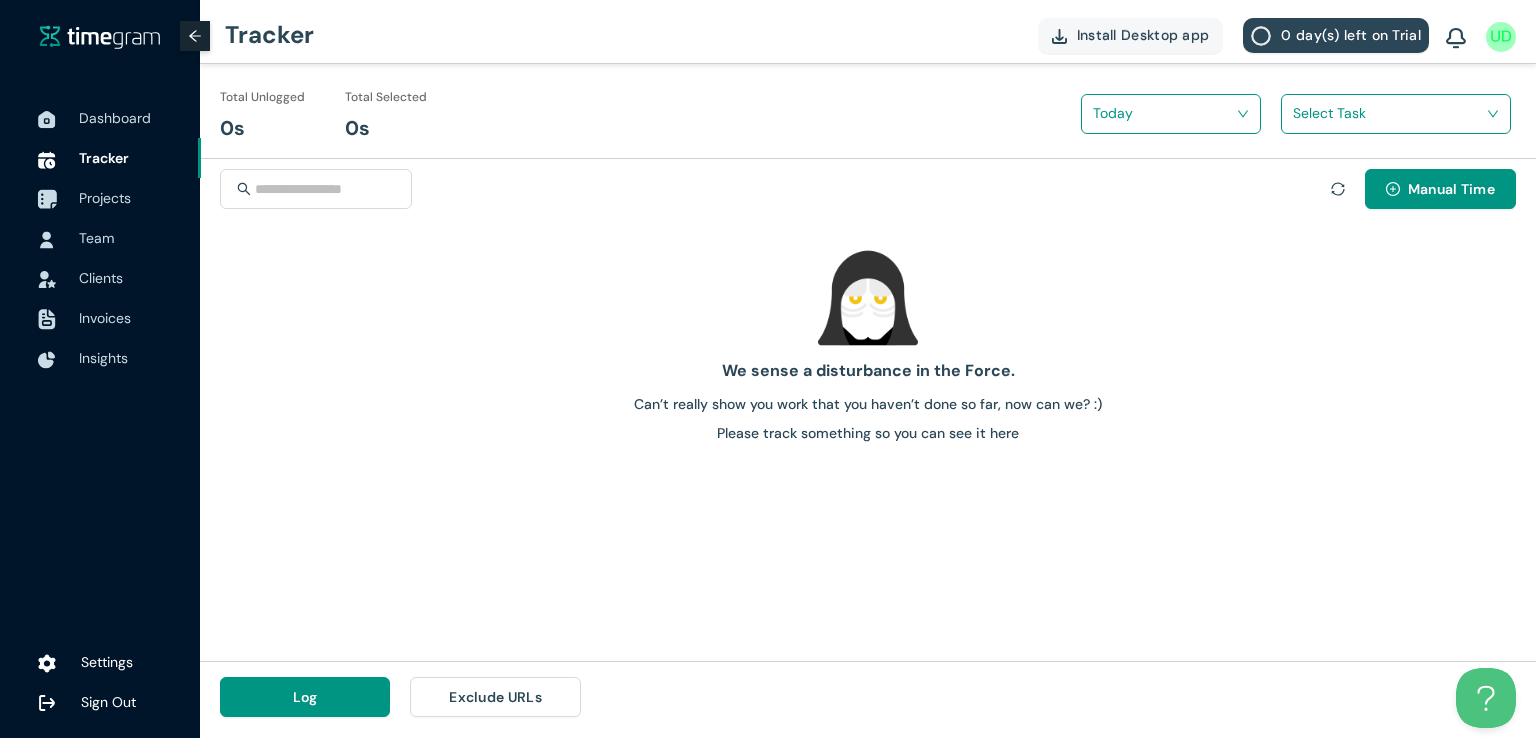 click on "Projects" at bounding box center [105, 198] 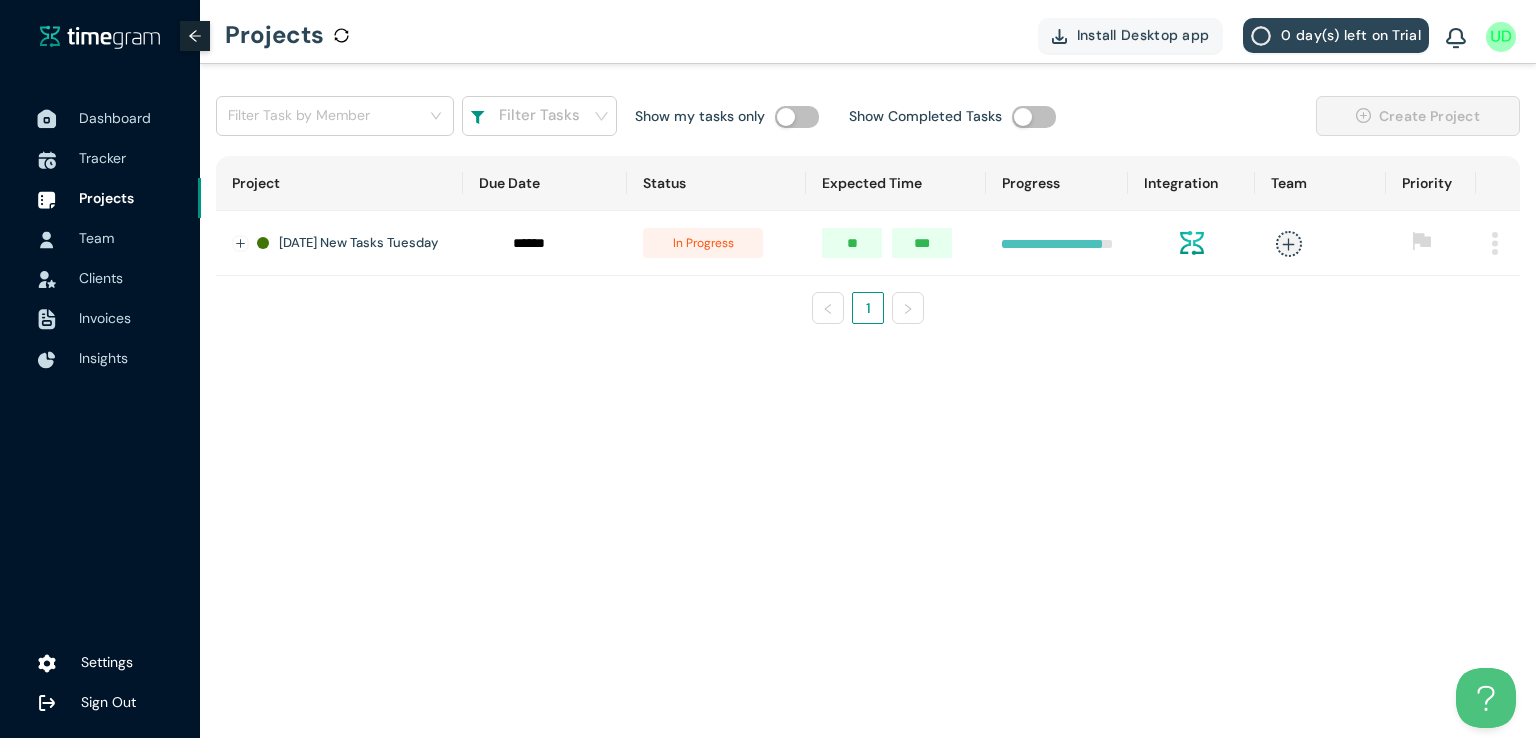 click on "Dashboard" at bounding box center (115, 118) 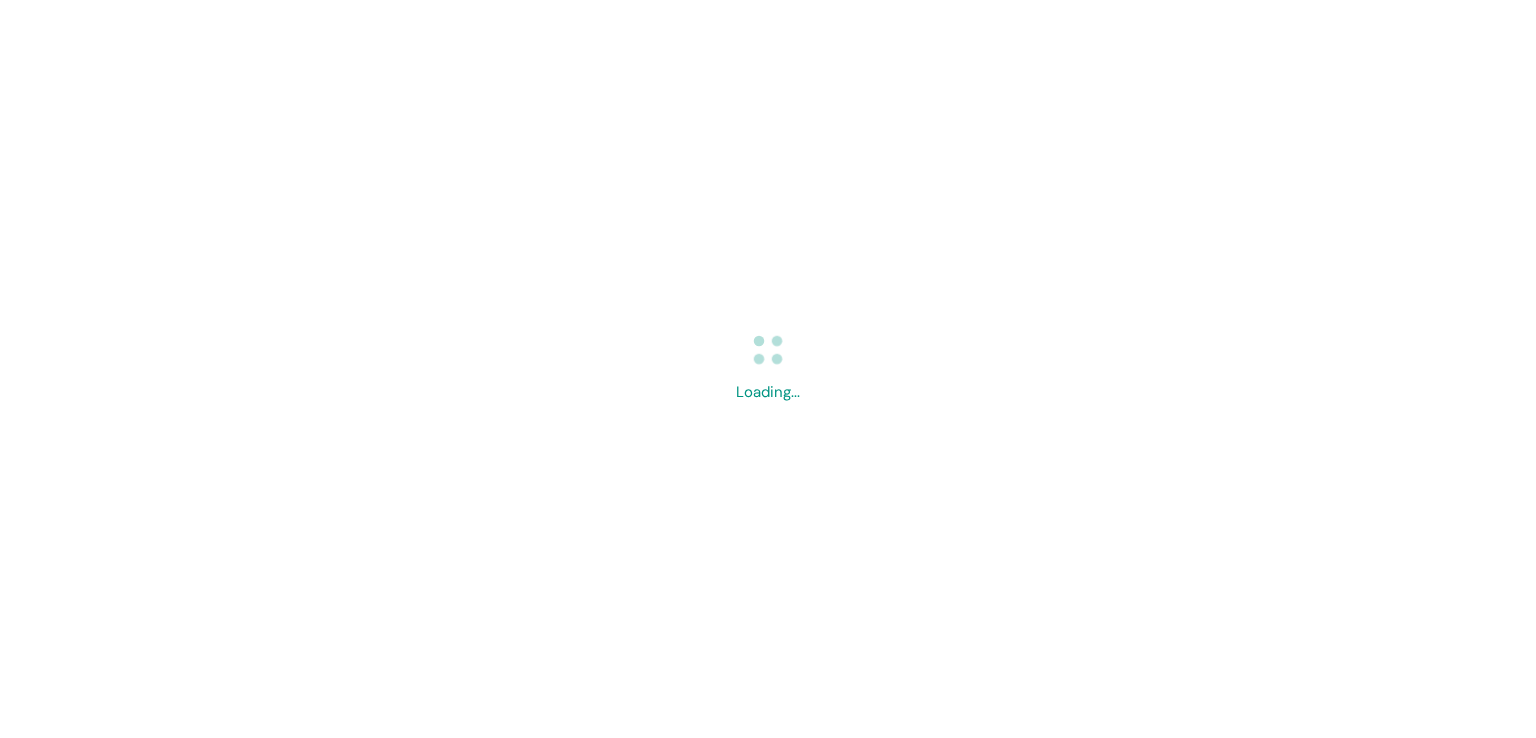 scroll, scrollTop: 0, scrollLeft: 0, axis: both 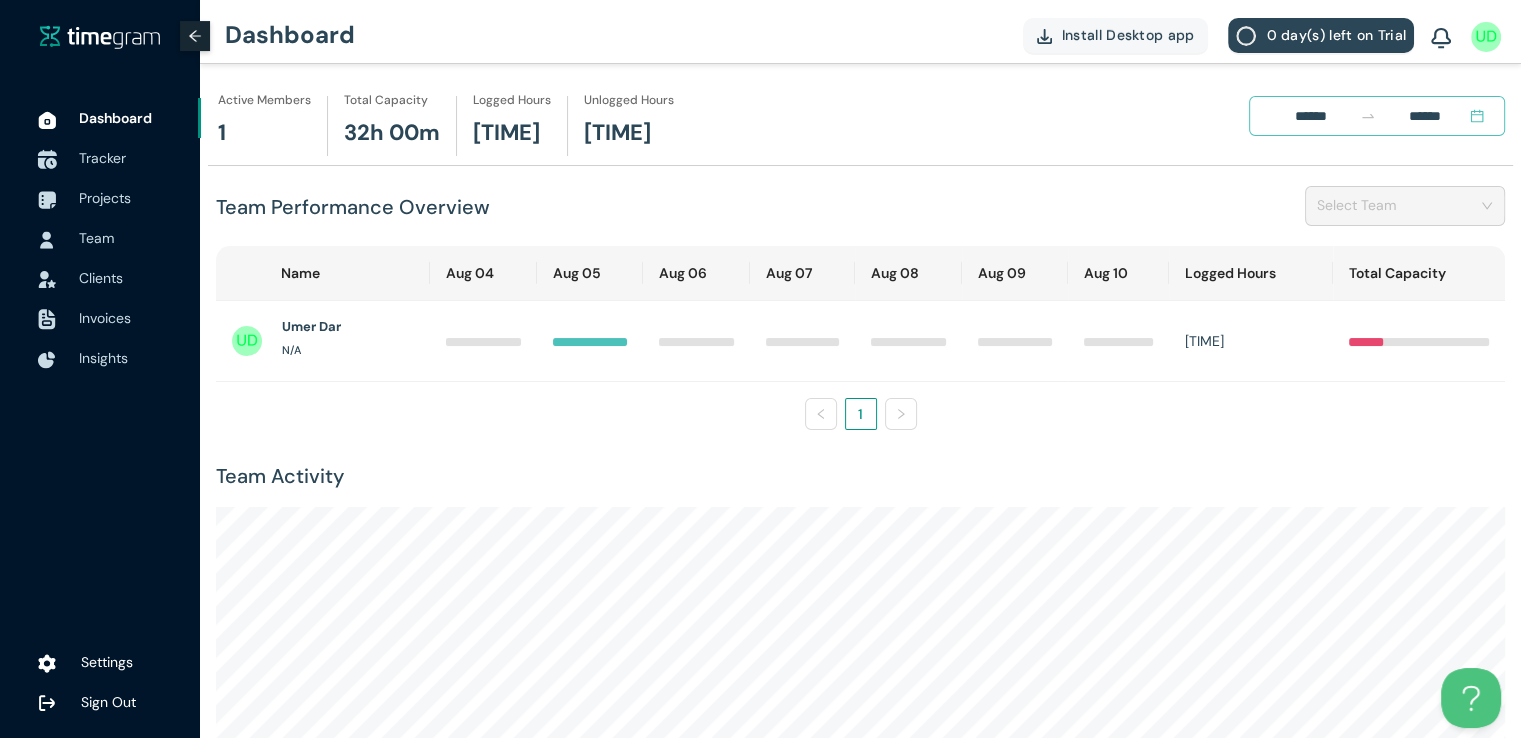 click on "Tracker" at bounding box center (102, 158) 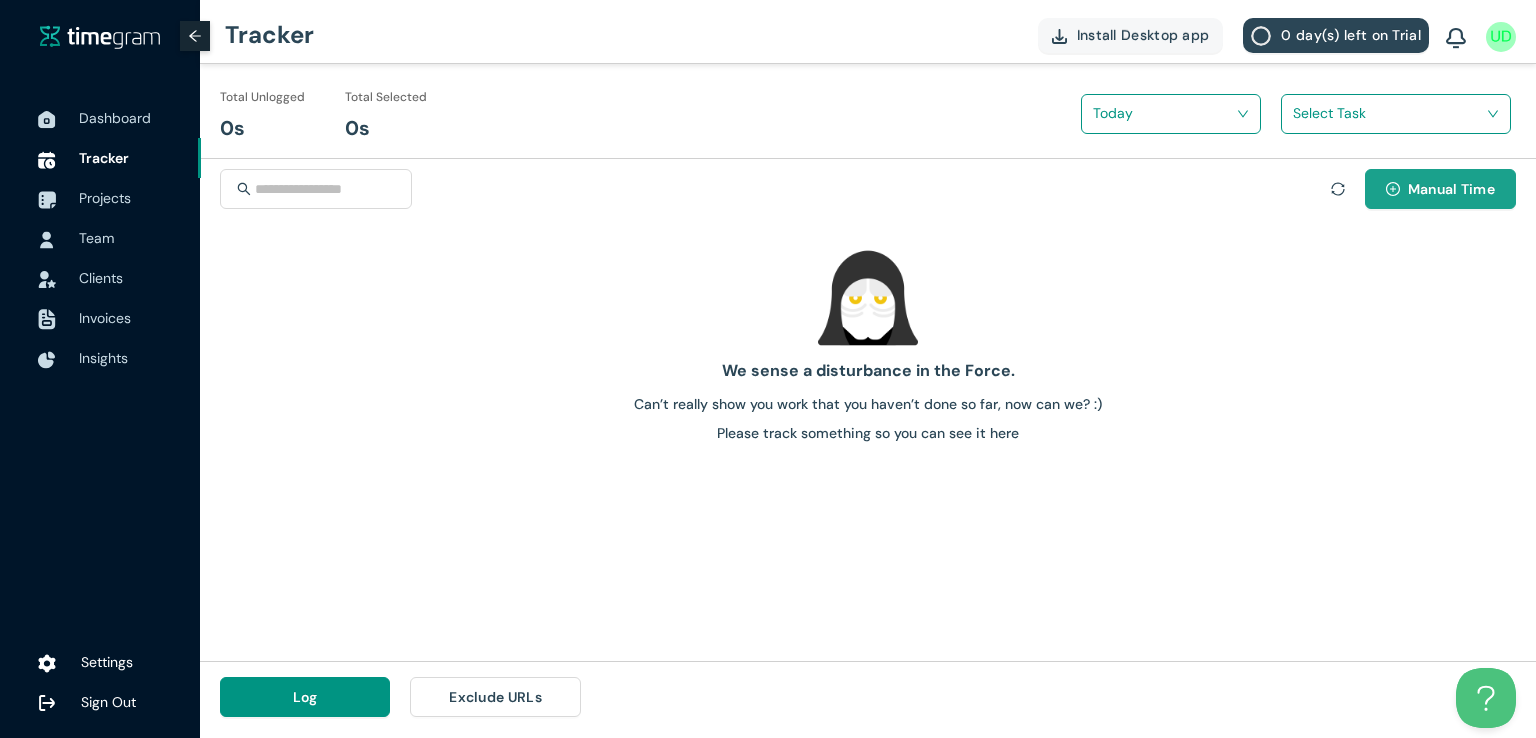 click on "Manual Time" at bounding box center (1440, 189) 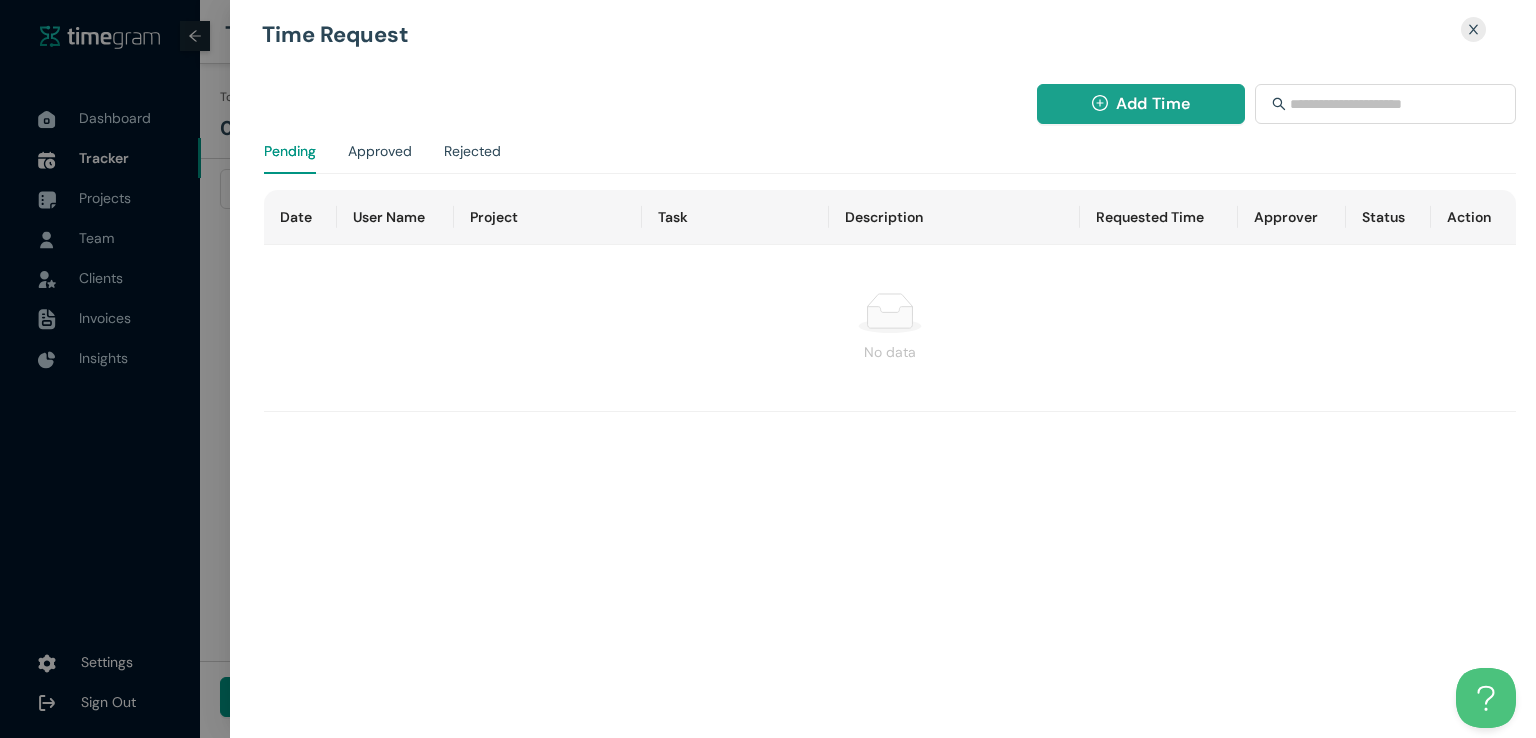 click on "Add Time" at bounding box center [1153, 103] 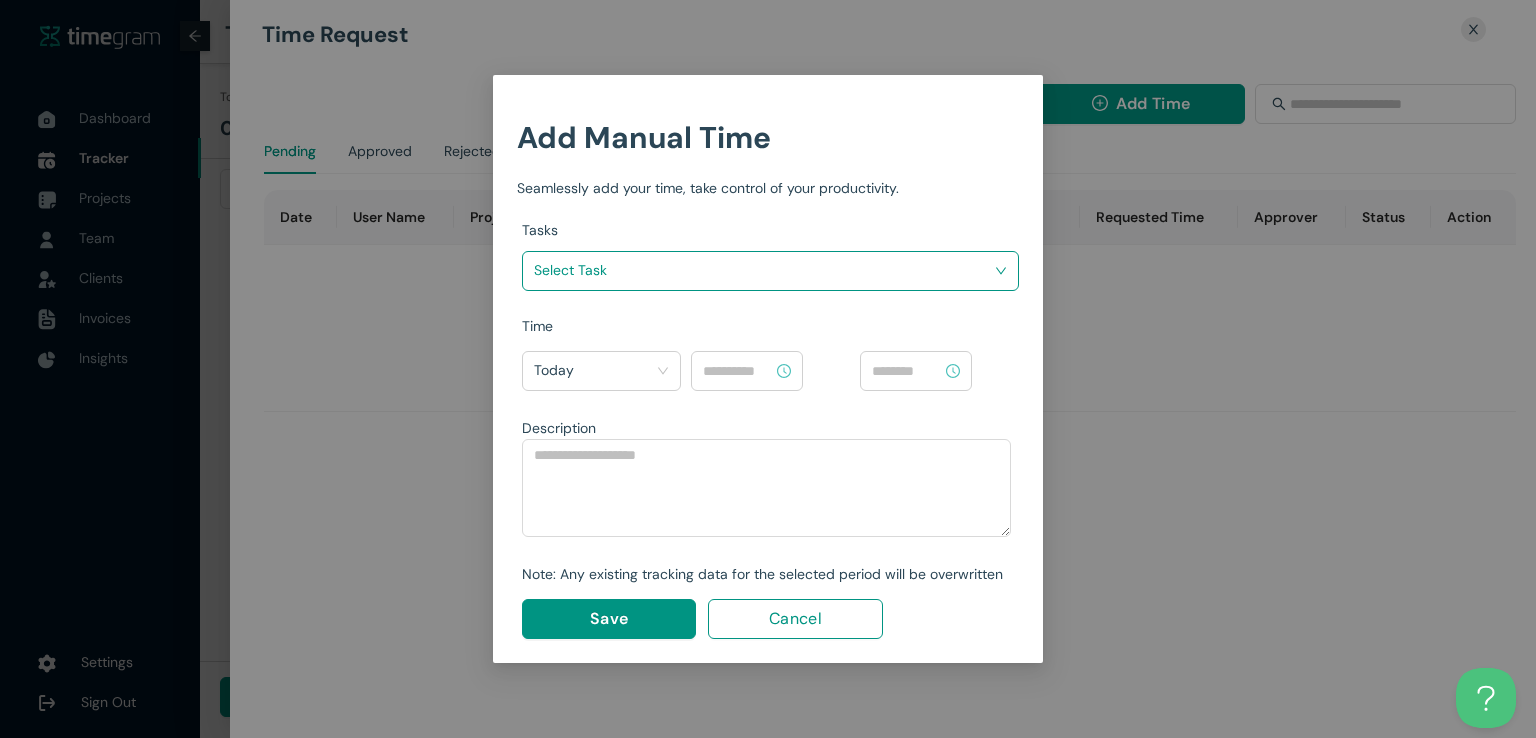 click at bounding box center [763, 270] 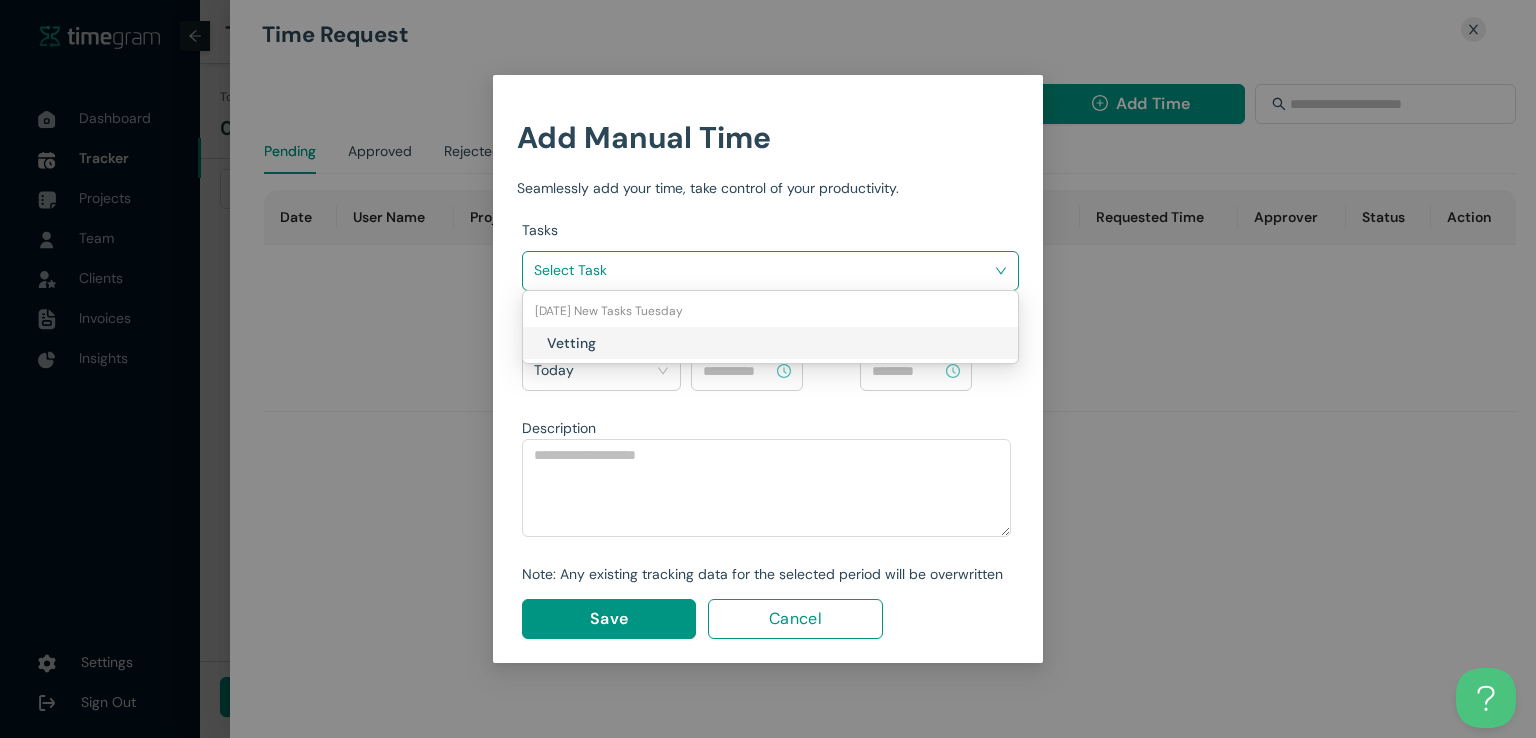 click on "Vetting" at bounding box center (664, 343) 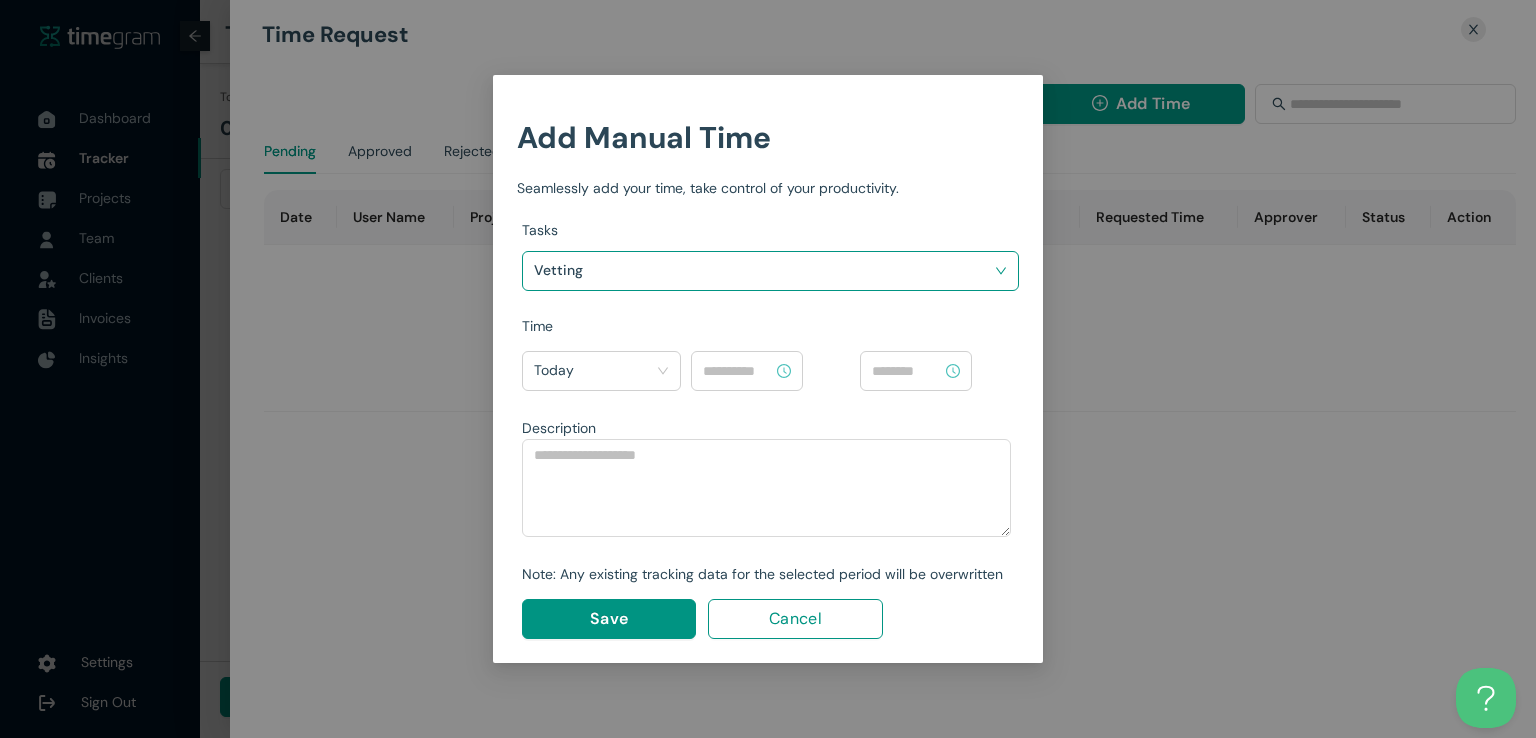 click at bounding box center [747, 371] 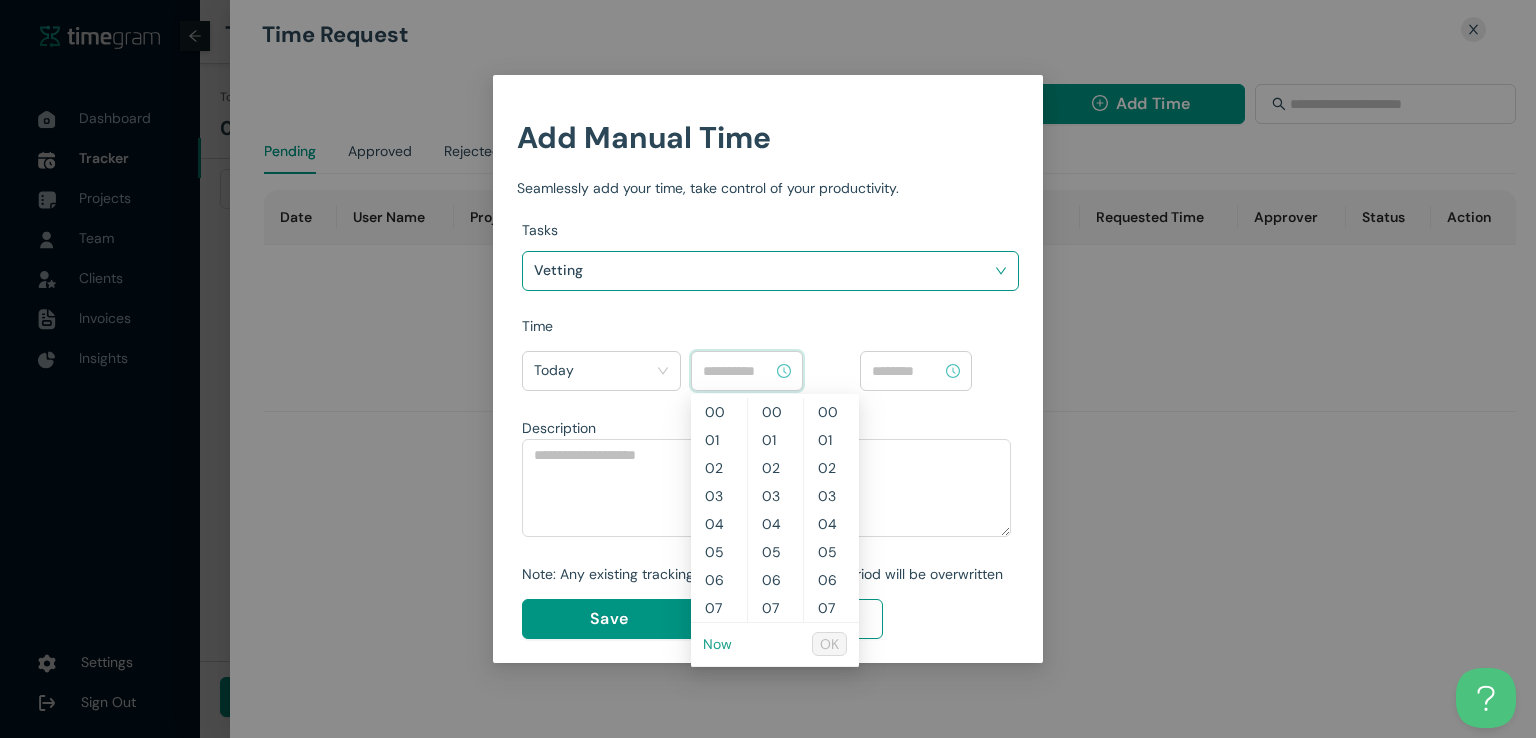 click on "Now" at bounding box center (717, 644) 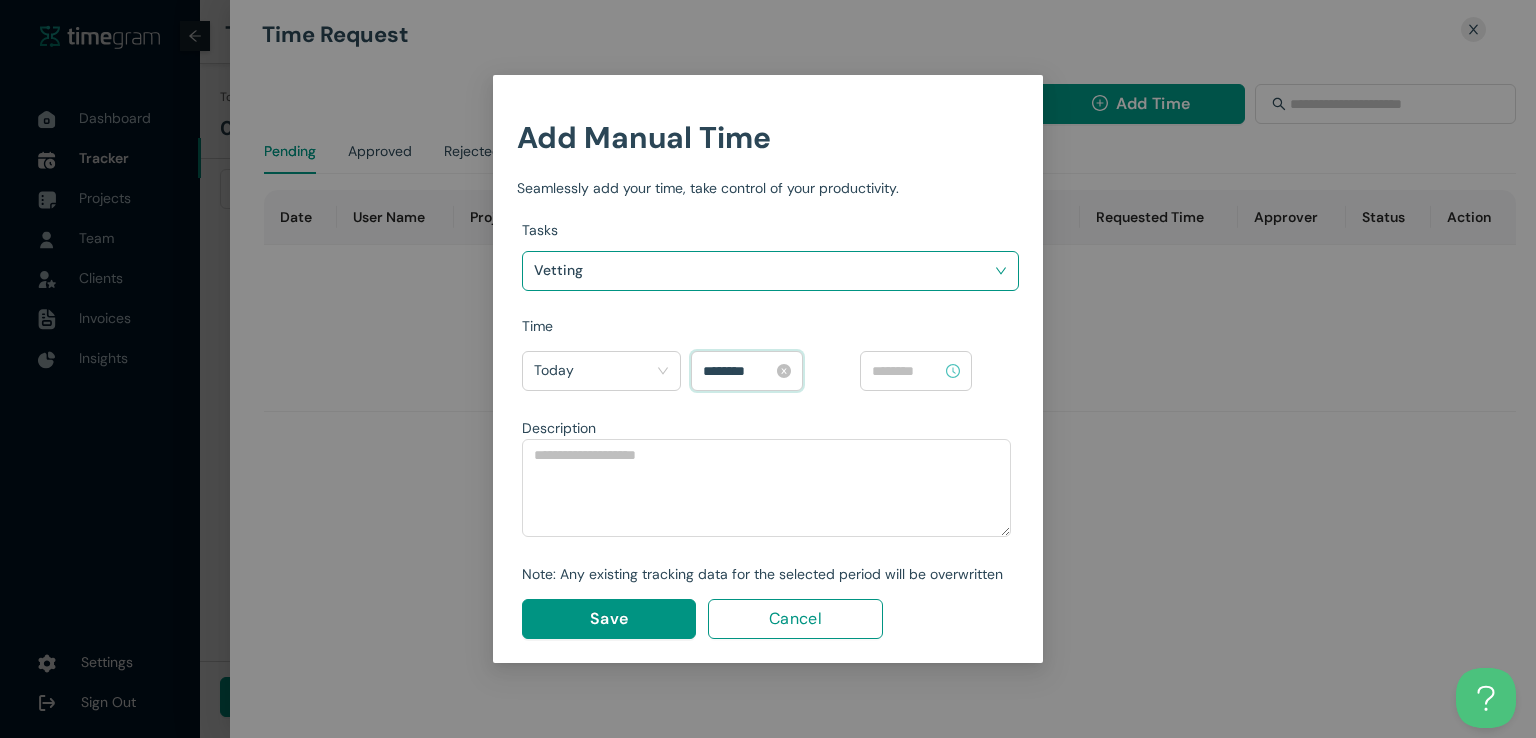 scroll, scrollTop: 532, scrollLeft: 0, axis: vertical 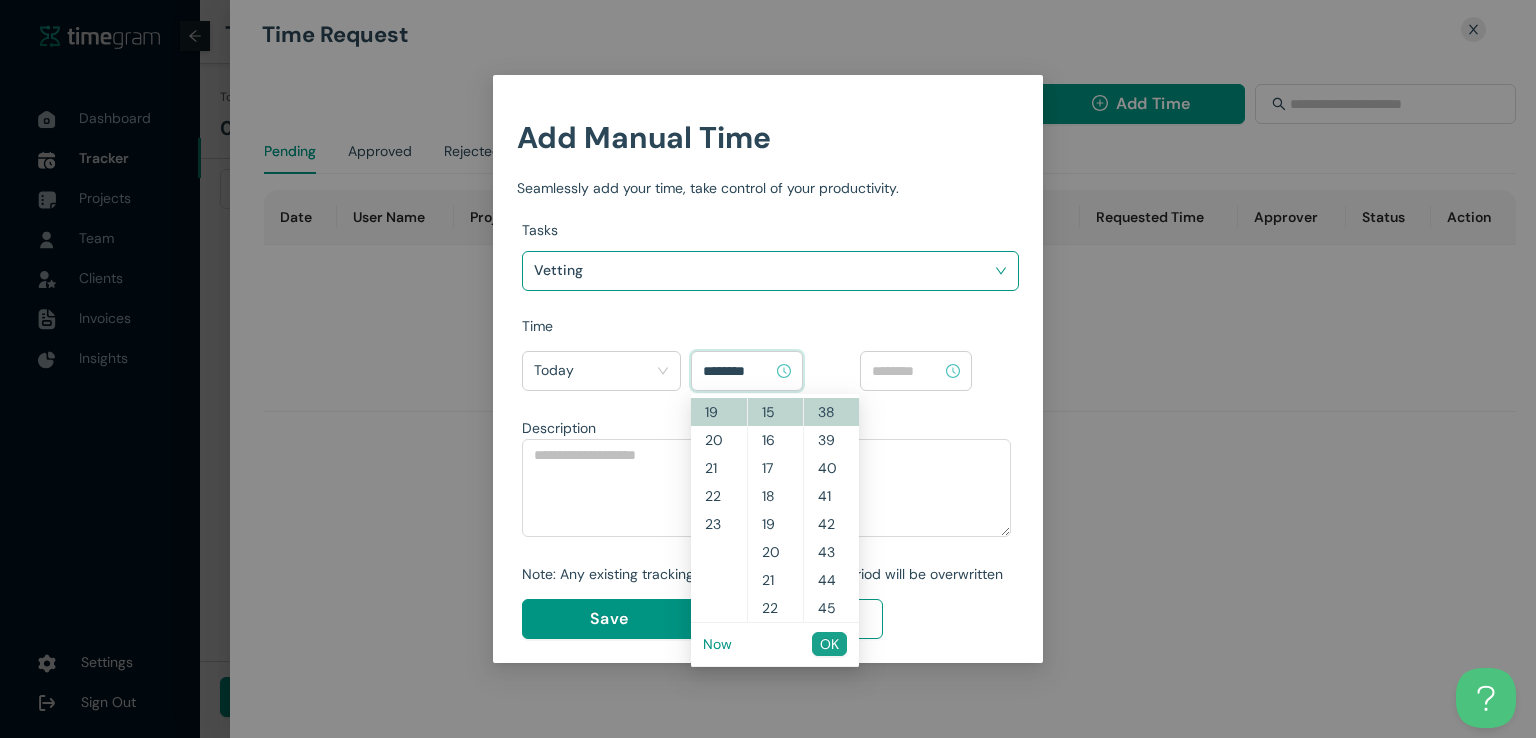 click on "OK" at bounding box center [829, 644] 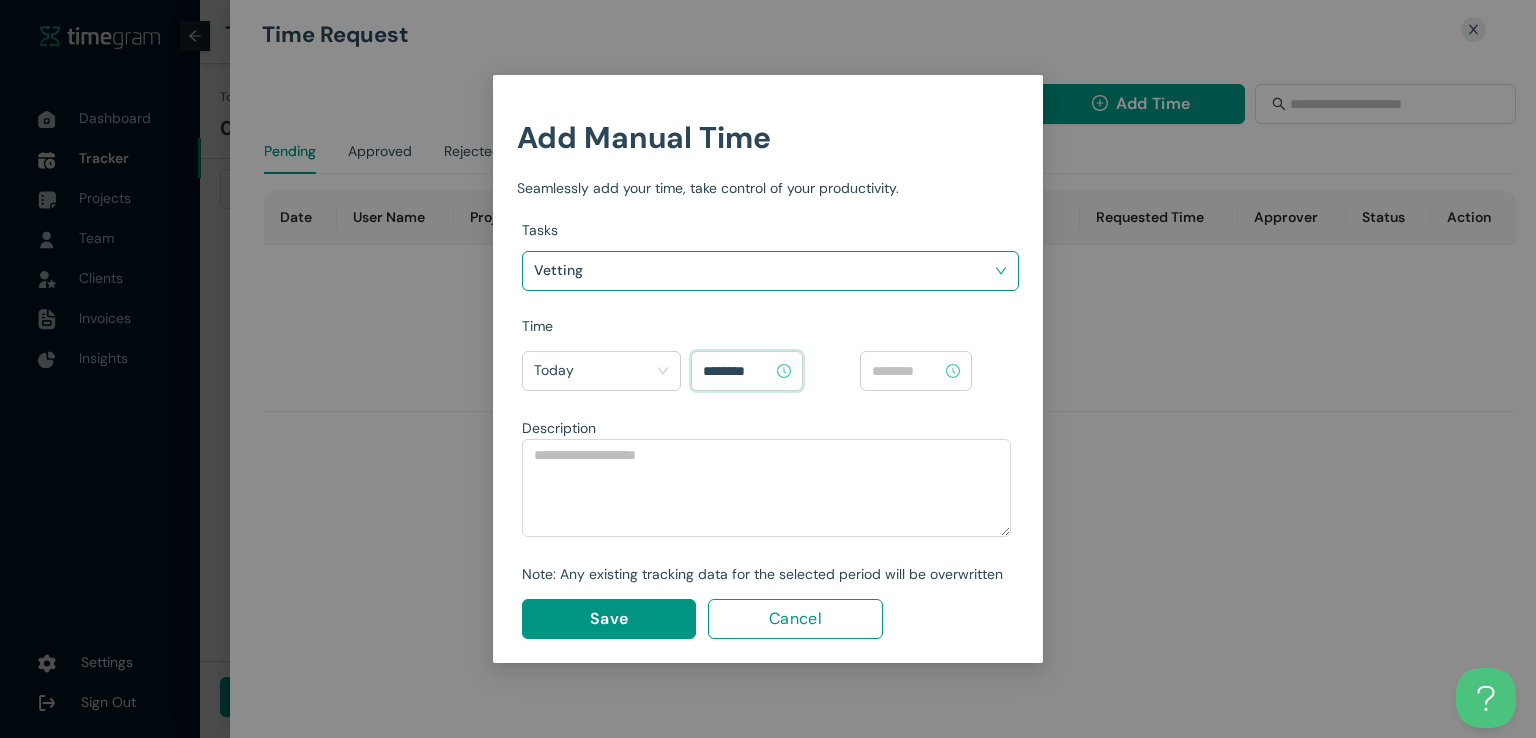 type on "********" 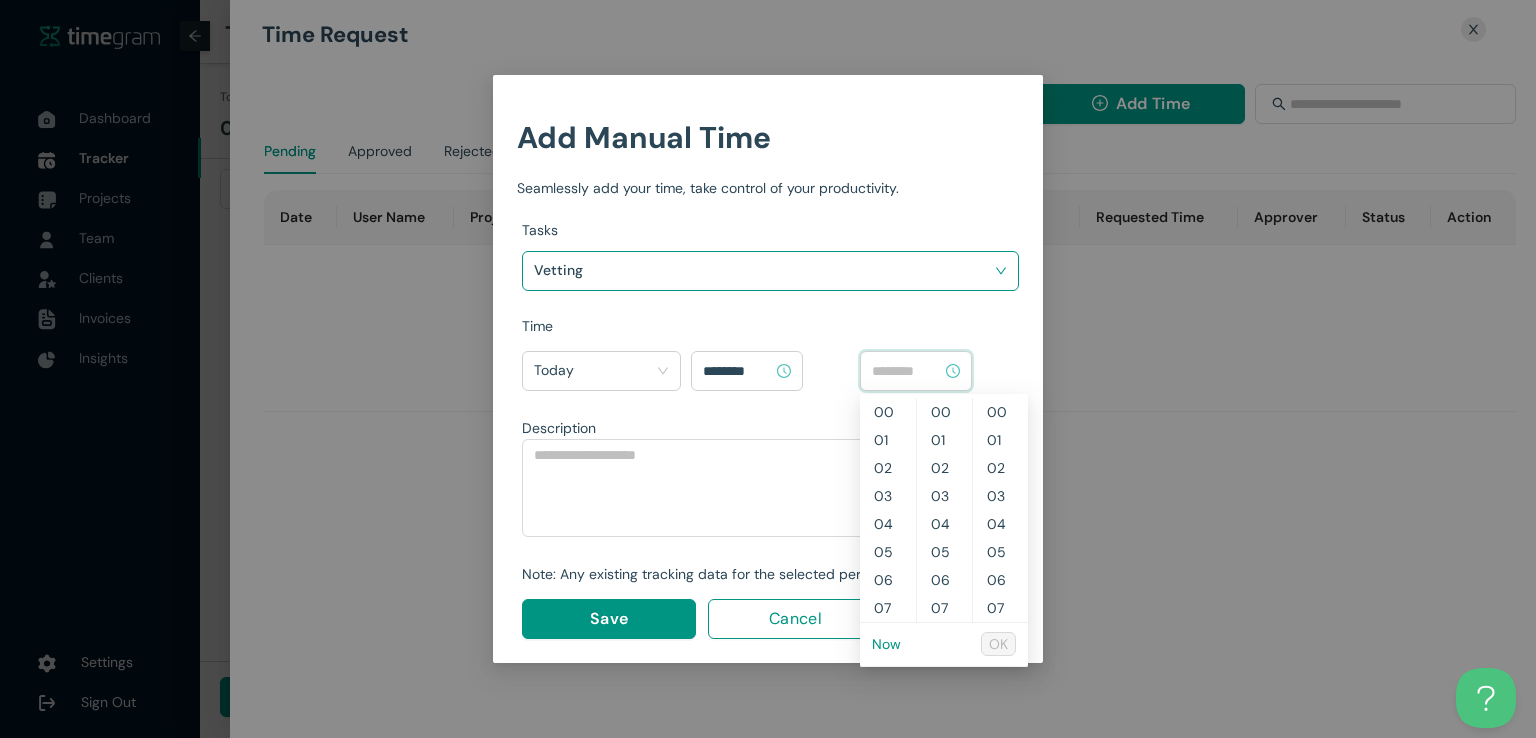 click at bounding box center (907, 371) 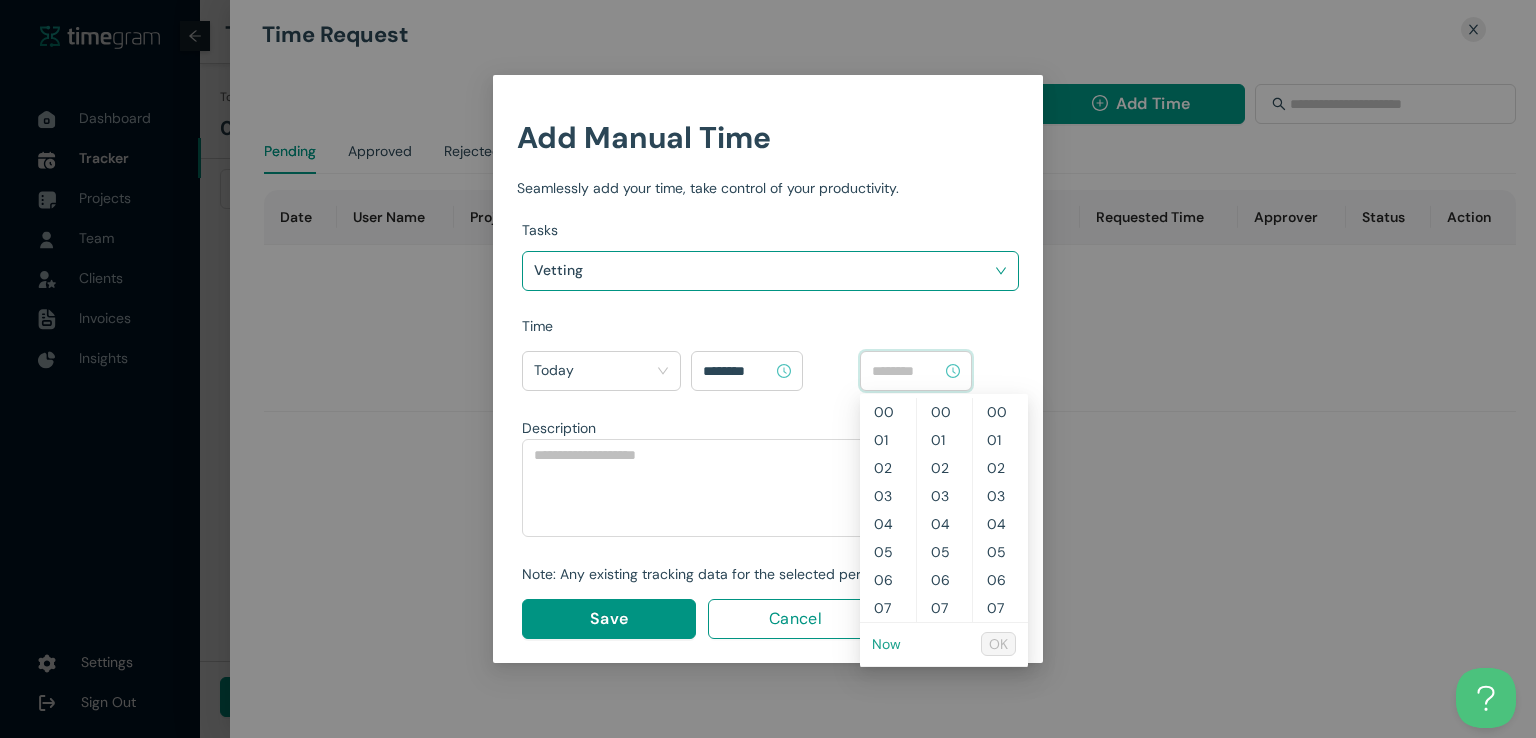 click on "Now" at bounding box center [886, 644] 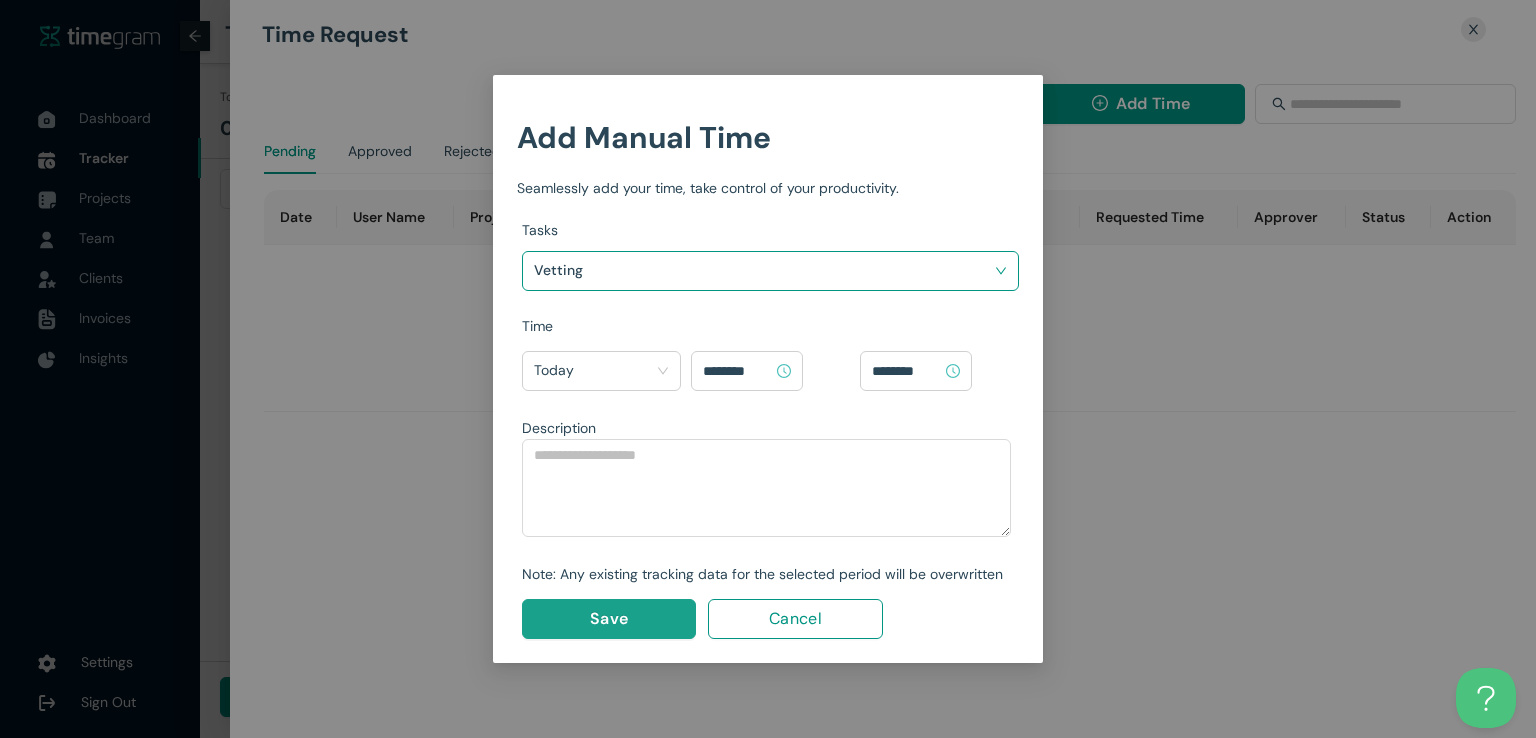 click on "Save" at bounding box center (609, 618) 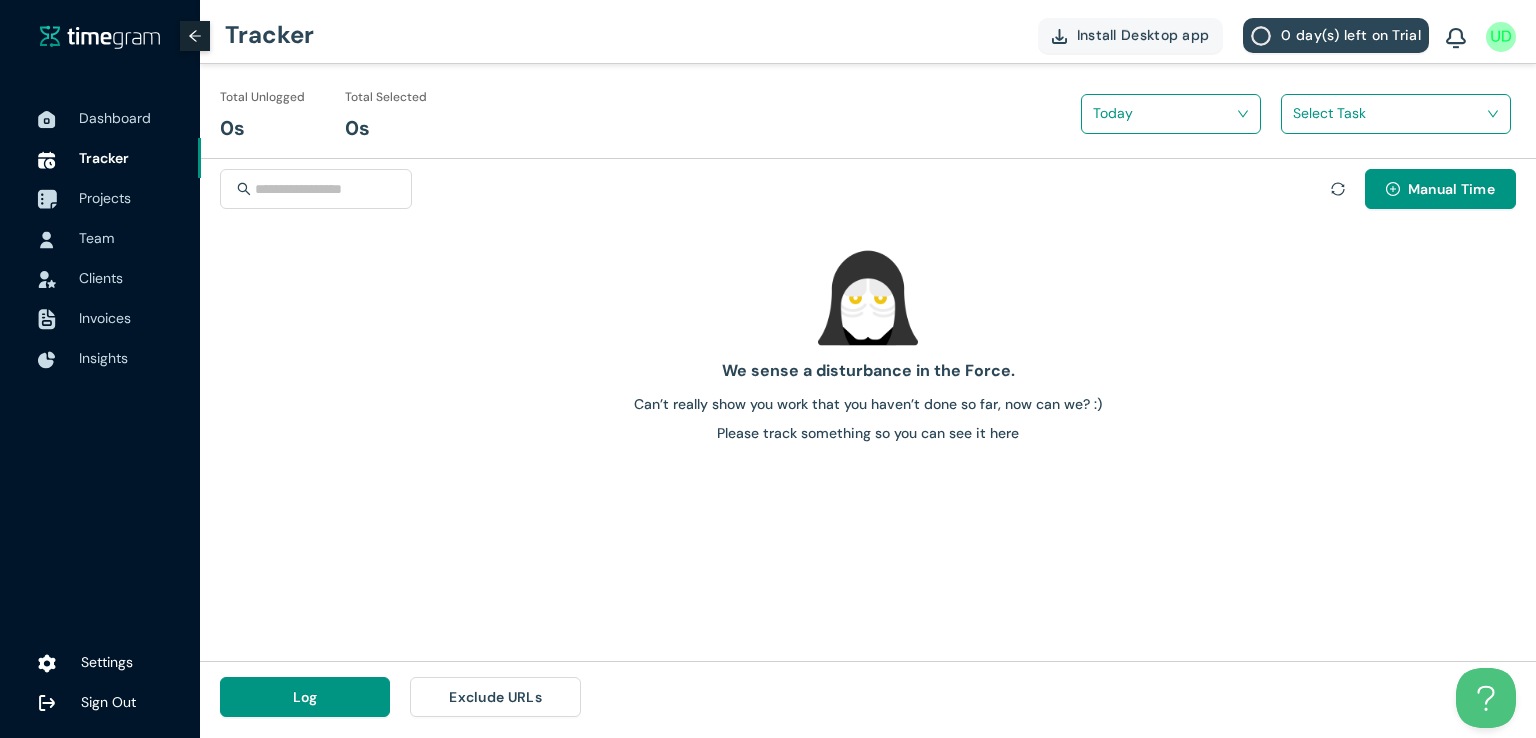 click on "Projects" at bounding box center (105, 198) 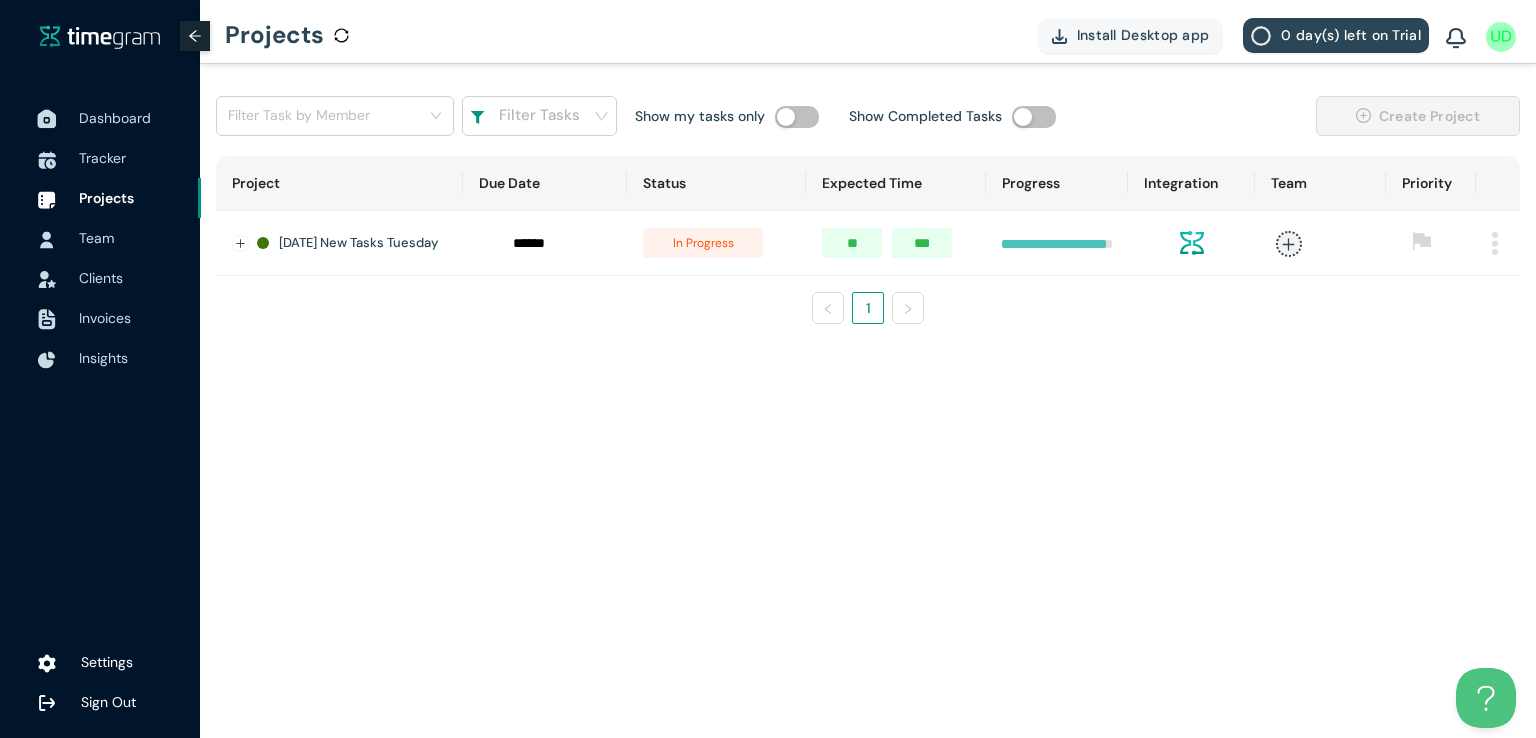 click on "Dashboard" at bounding box center [132, 118] 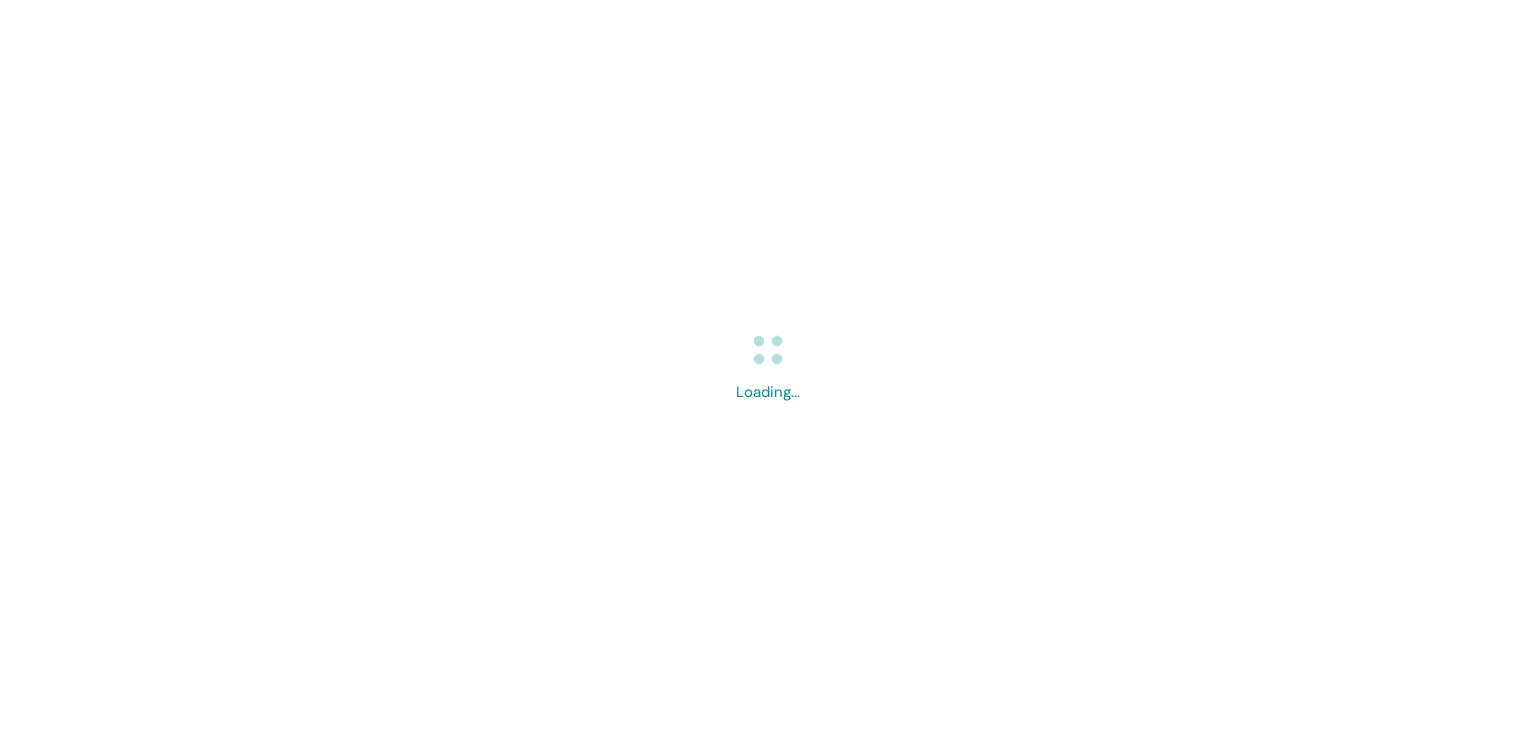 scroll, scrollTop: 0, scrollLeft: 0, axis: both 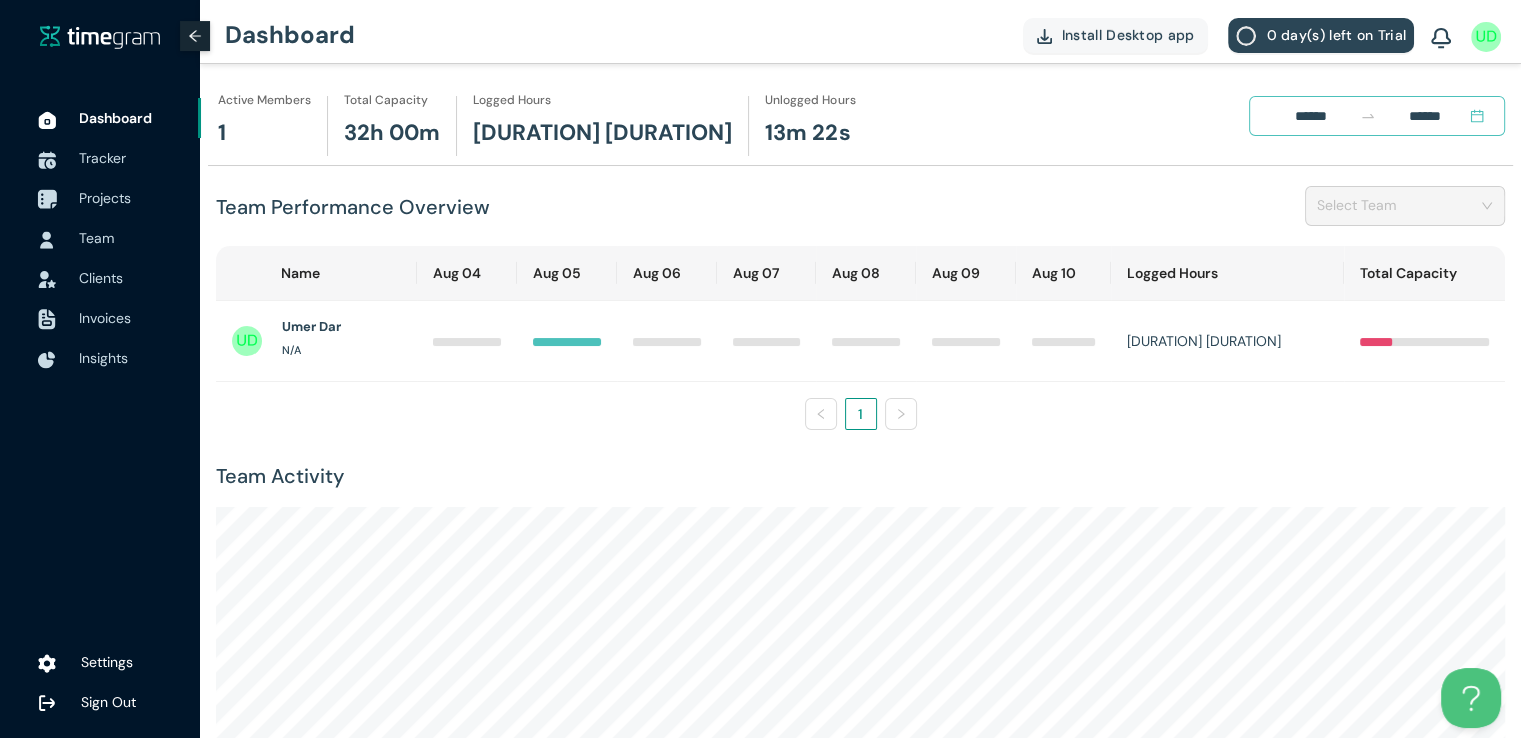 click on "Projects" at bounding box center (105, 198) 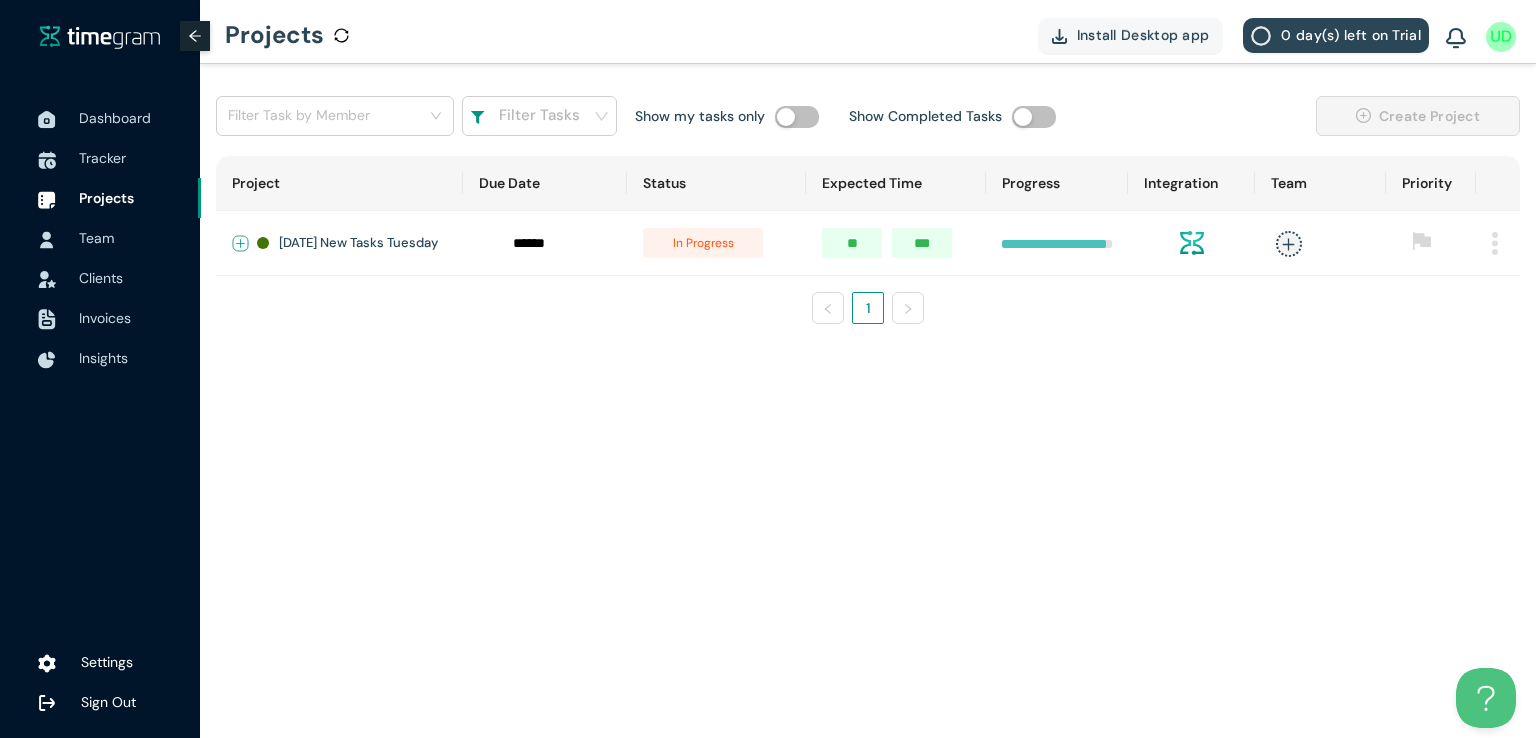 click at bounding box center (241, 244) 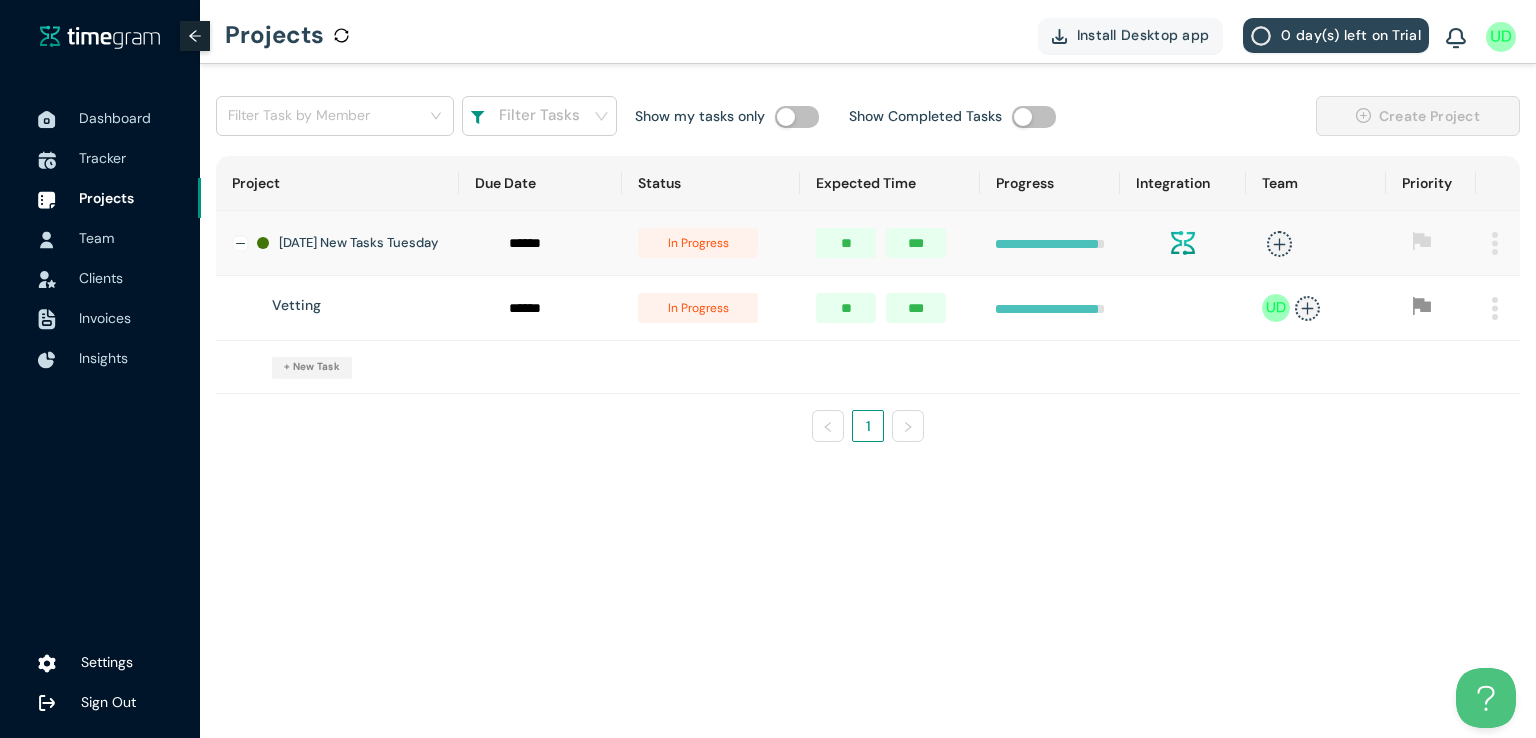 click on "in progress" at bounding box center (698, 308) 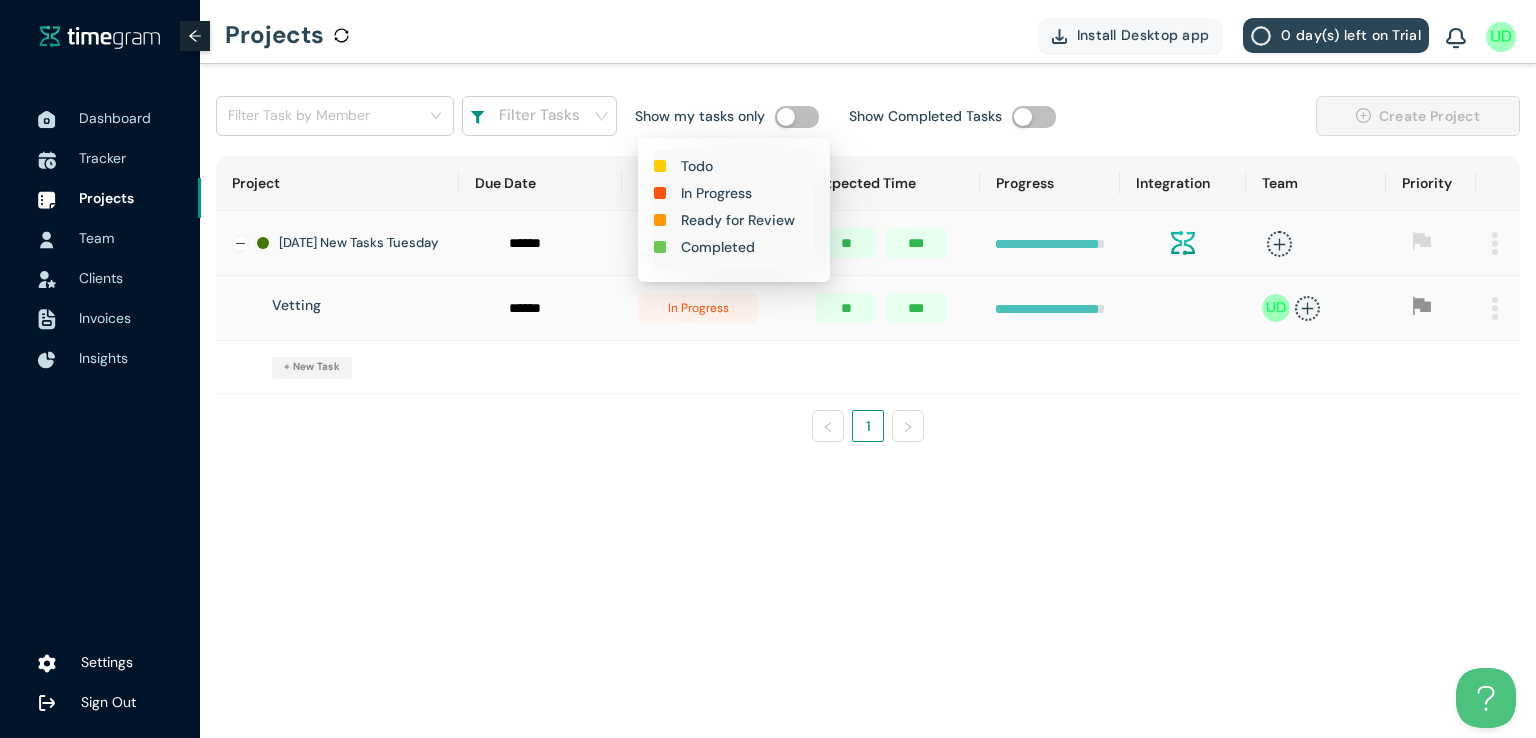 click on "Completed" at bounding box center [718, 247] 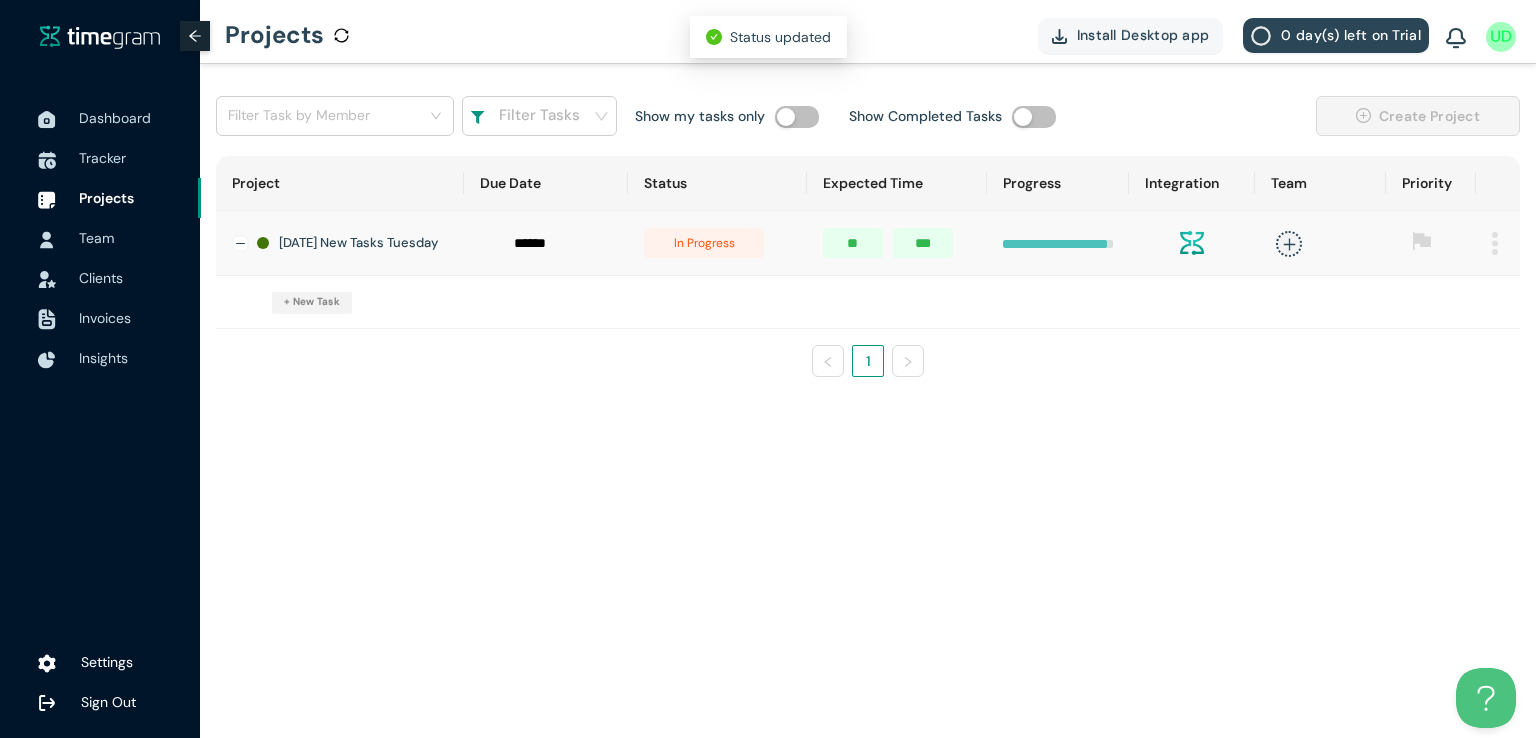 click on "in progress" at bounding box center (704, 243) 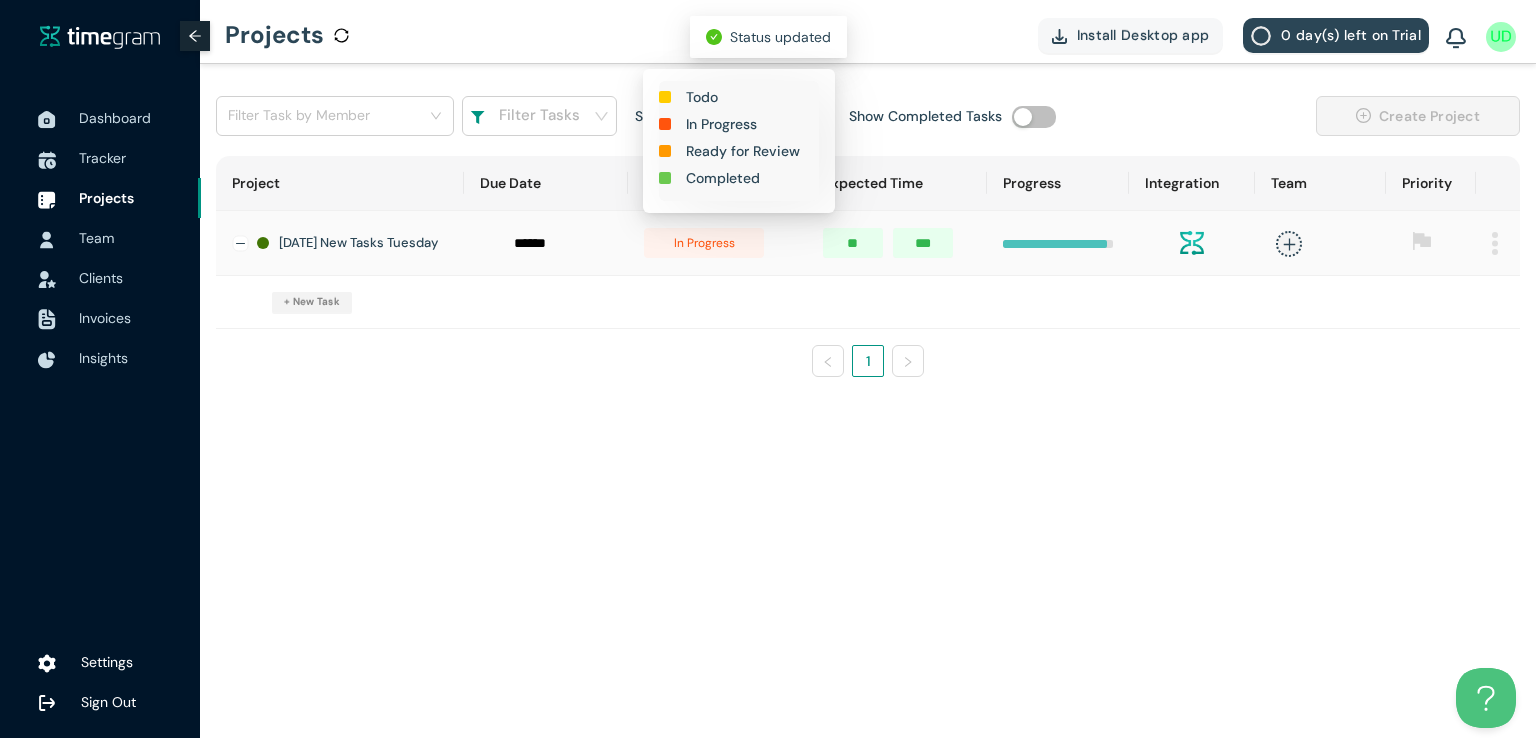 click on "Completed" at bounding box center (723, 178) 